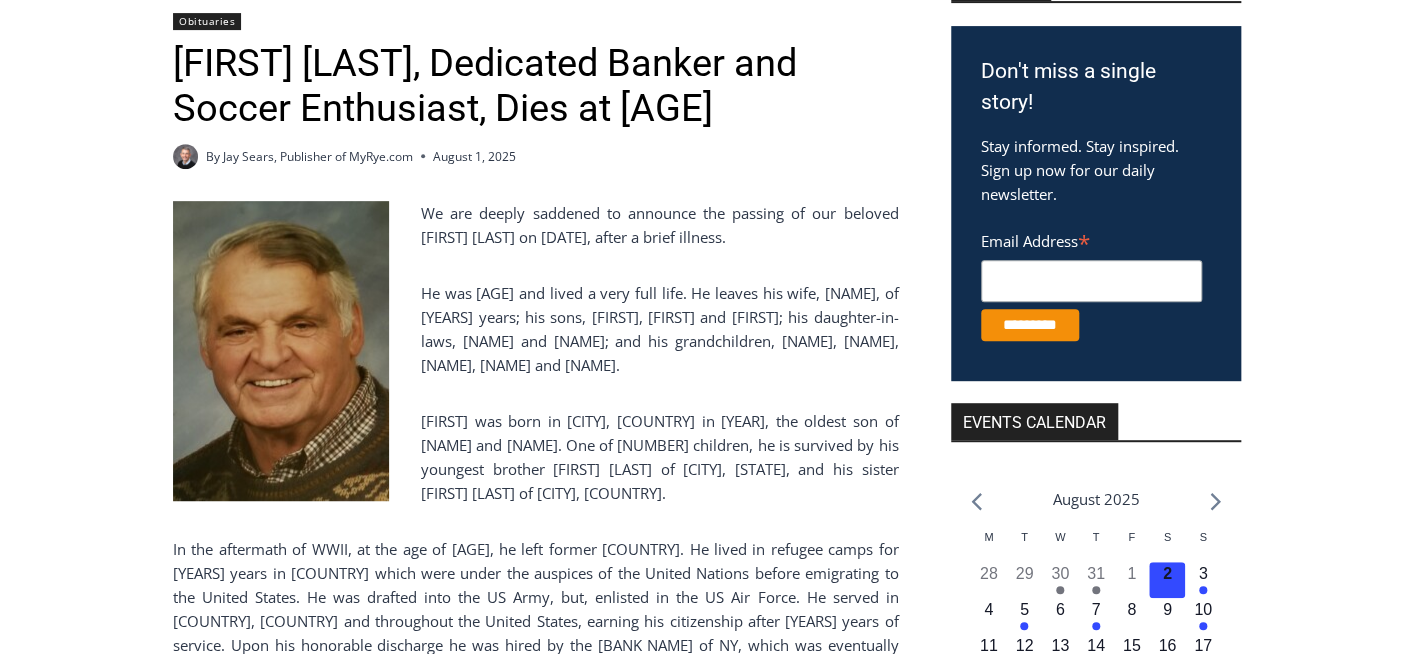 scroll, scrollTop: 322, scrollLeft: 0, axis: vertical 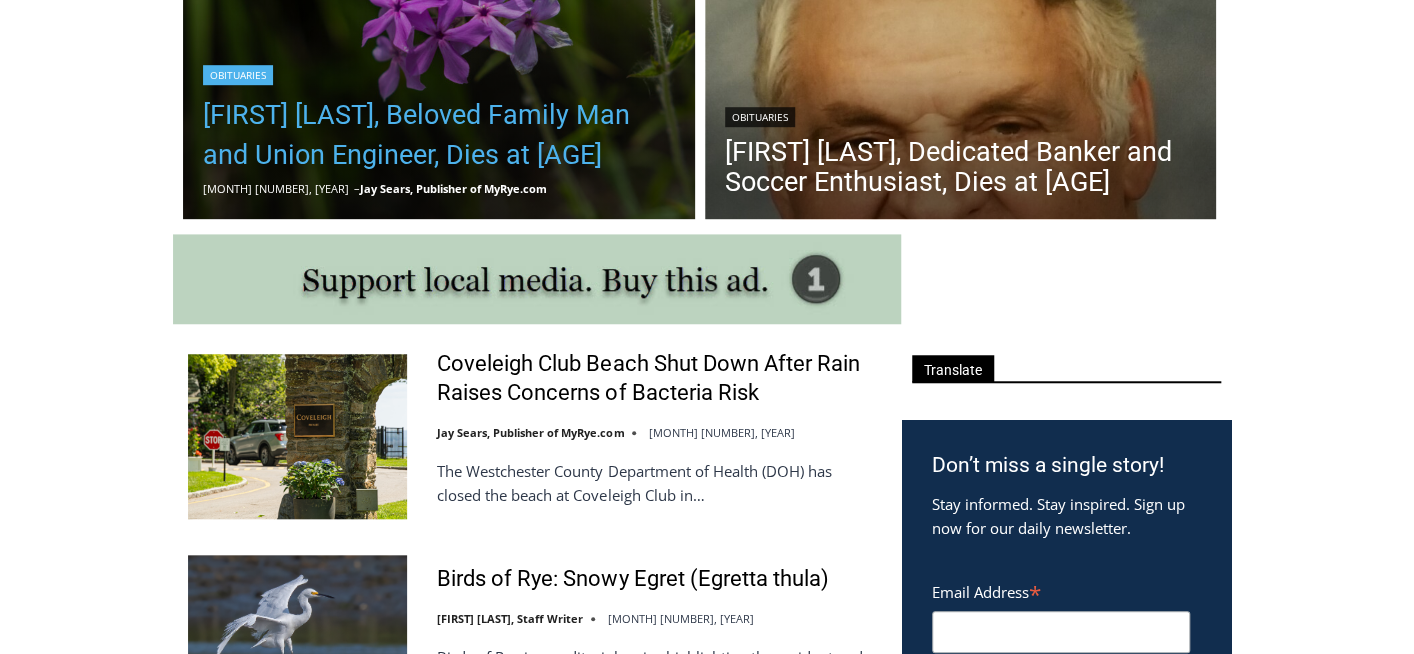 click on "Jeffrey Slater Sr., Beloved Family Man and Union Engineer, Dies at 63" at bounding box center [439, 135] 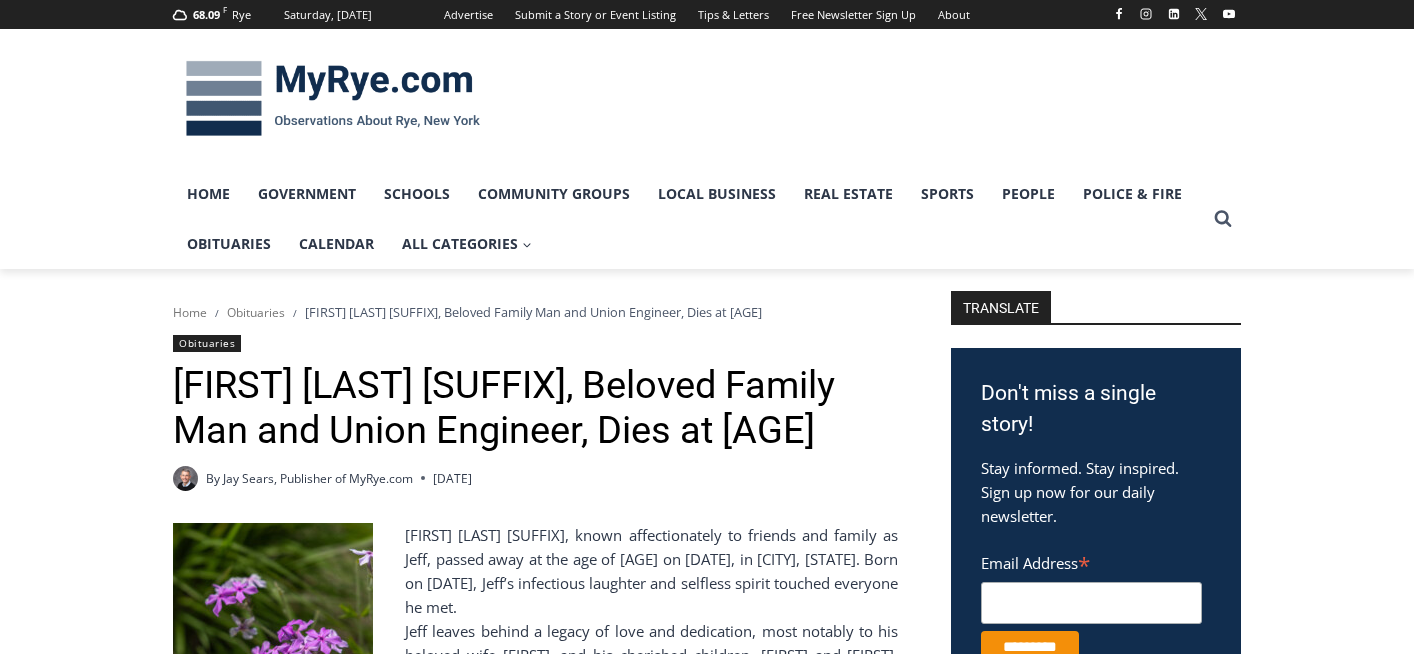 scroll, scrollTop: 0, scrollLeft: 0, axis: both 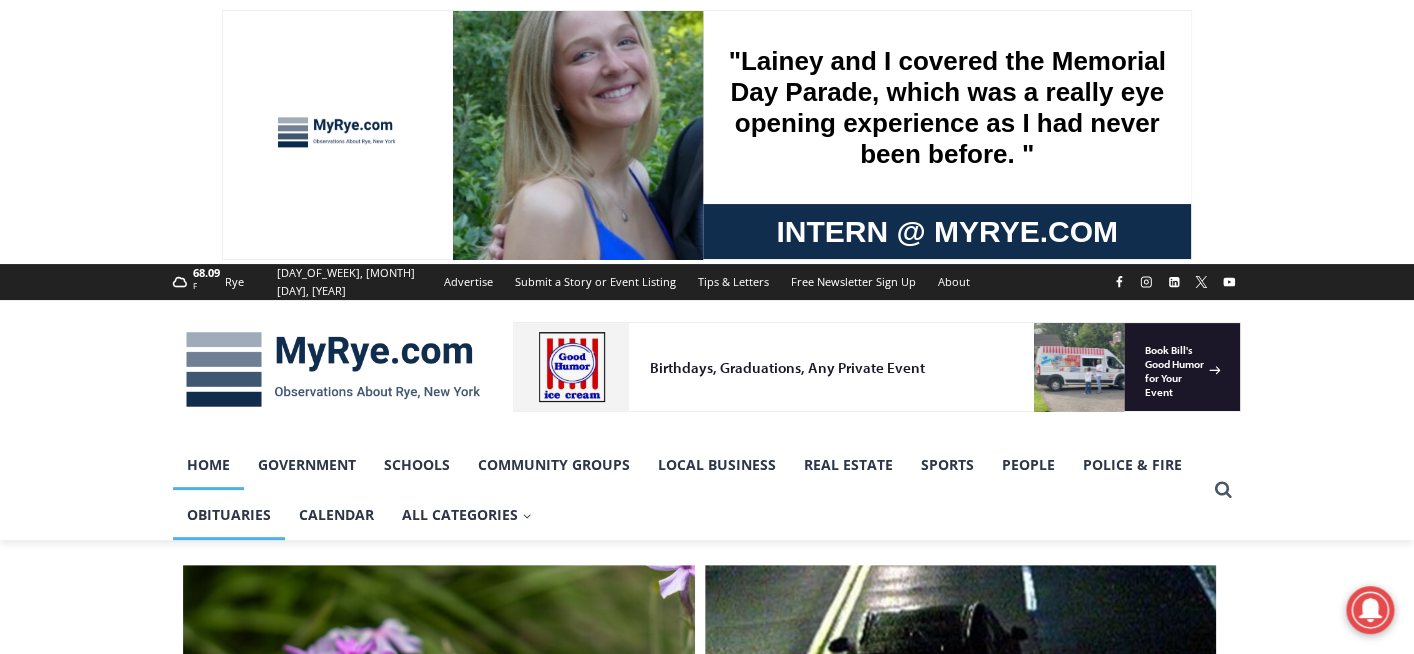 click on "Obituaries" at bounding box center [229, 515] 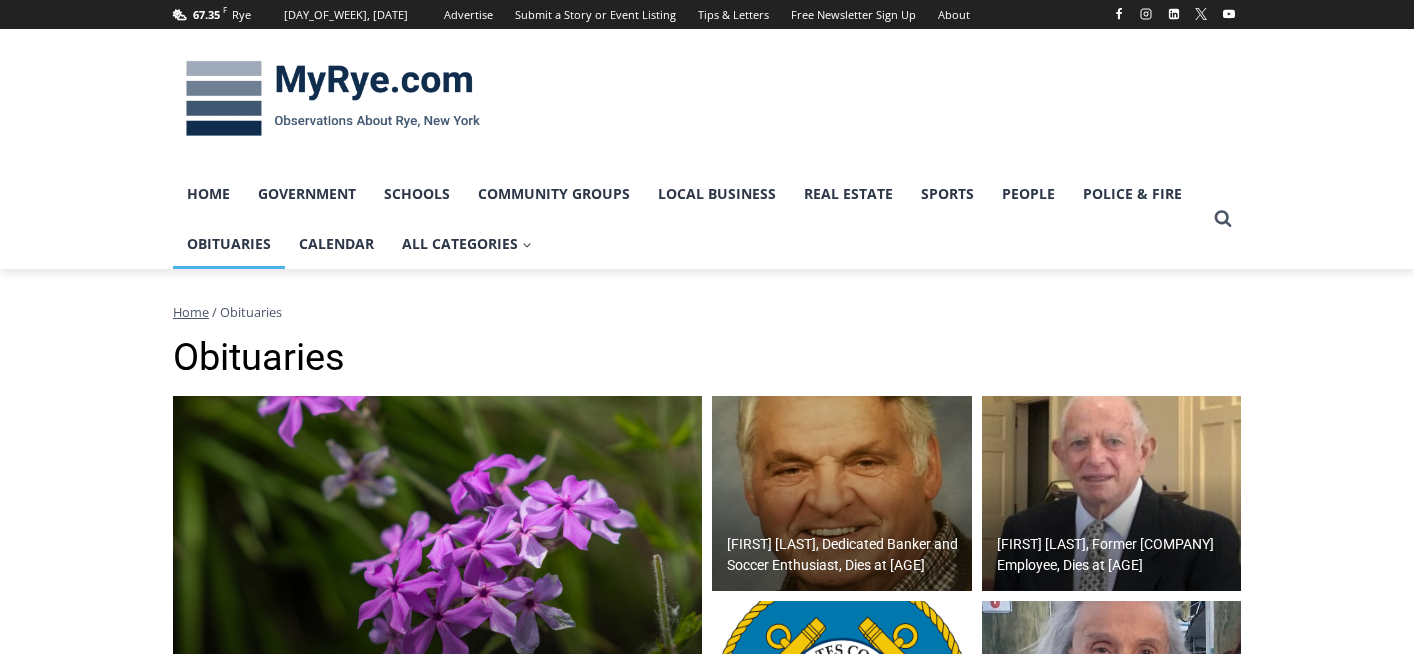 scroll, scrollTop: 0, scrollLeft: 0, axis: both 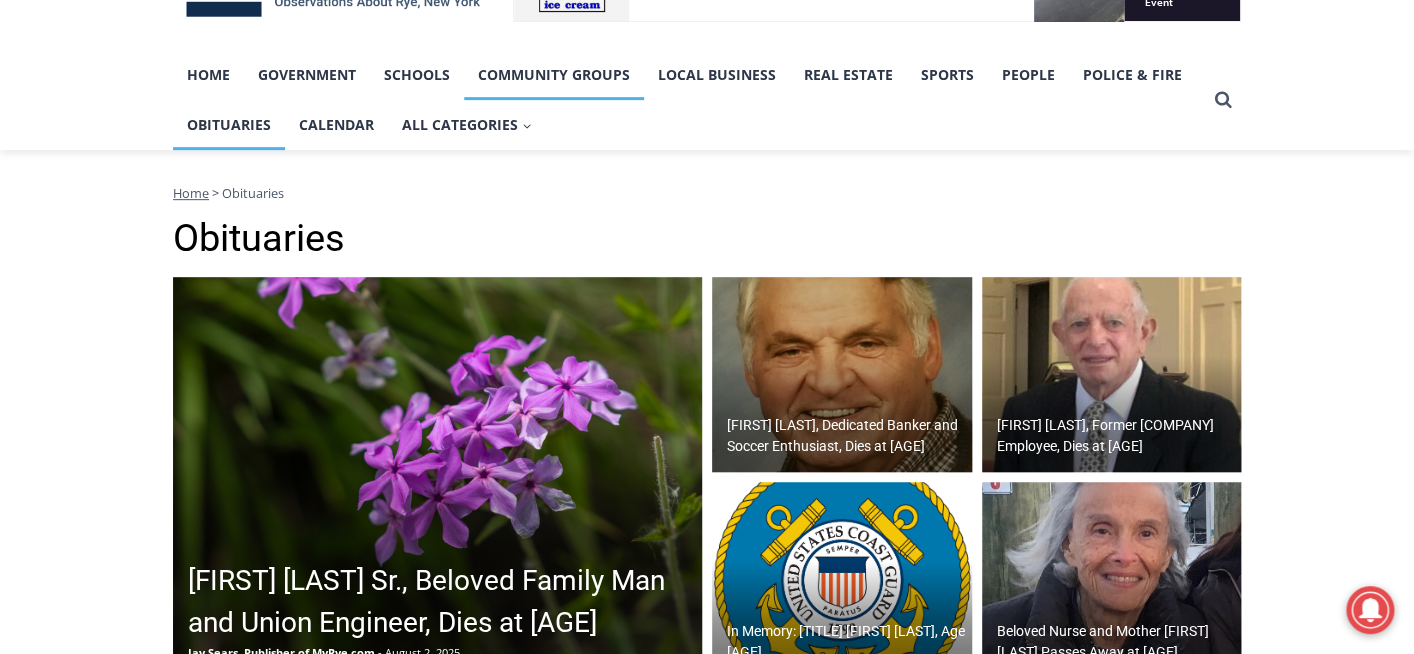 click on "Community Groups" at bounding box center [554, 75] 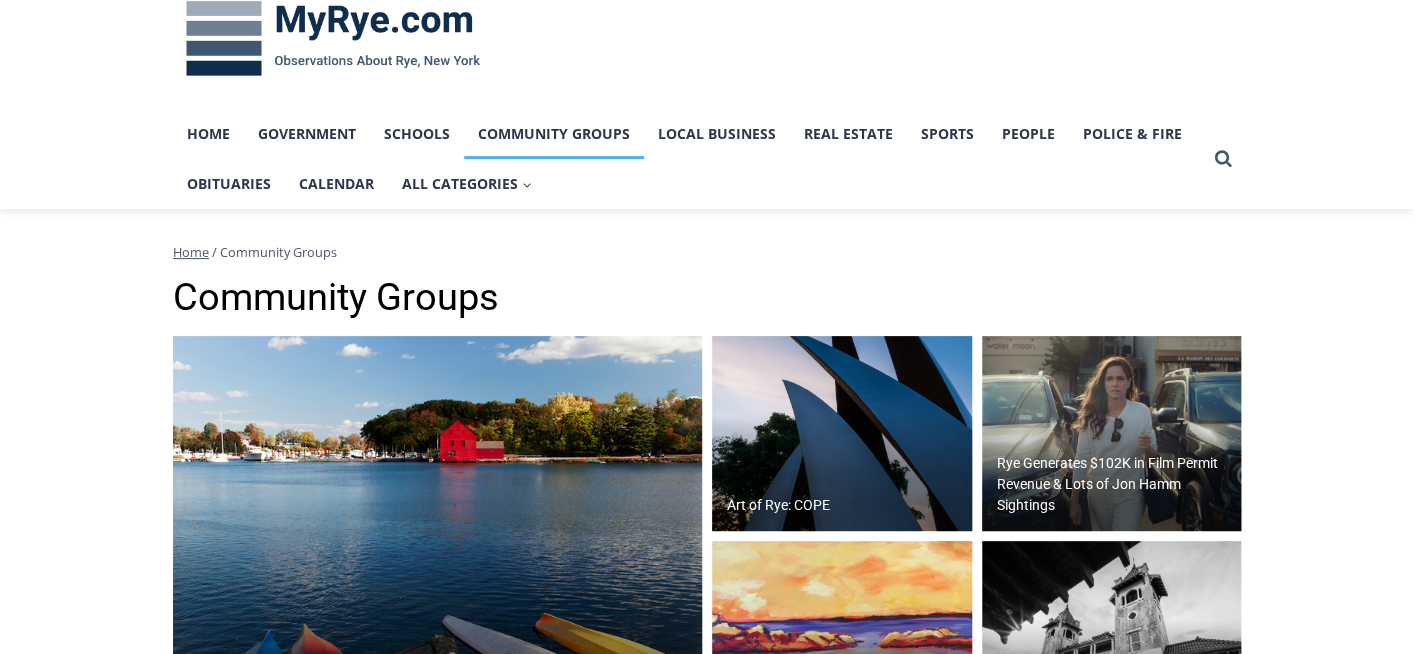 scroll, scrollTop: 86, scrollLeft: 0, axis: vertical 